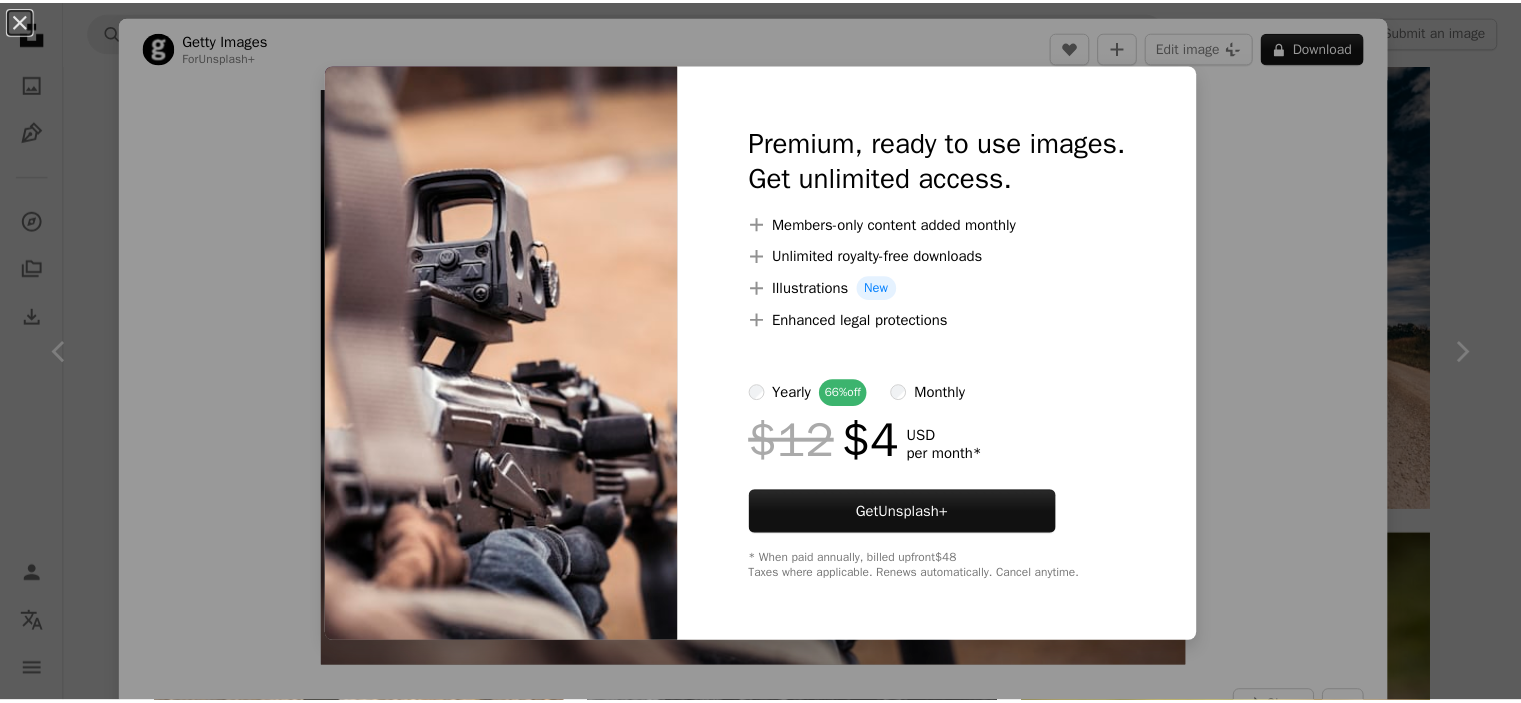 scroll, scrollTop: 5347, scrollLeft: 0, axis: vertical 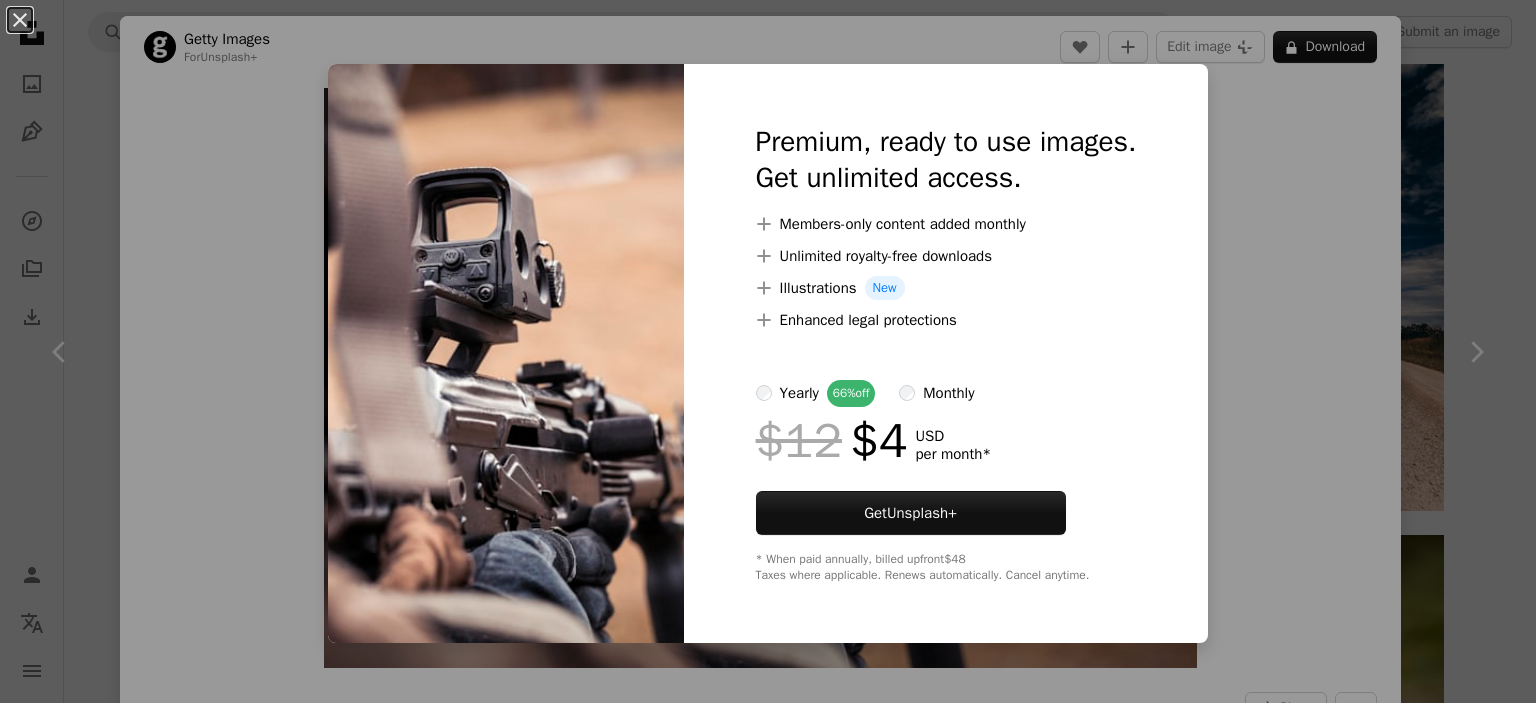 click on "An X shape Premium, ready to use images. Get unlimited access. A plus sign Members-only content added monthly A plus sign Unlimited royalty-free downloads A plus sign Illustrations  New A plus sign Enhanced legal protections yearly 66%  off monthly $12   $4 USD per month * Get  Unsplash+ * When paid annually, billed upfront  $48 Taxes where applicable. Renews automatically. Cancel anytime." at bounding box center (768, 351) 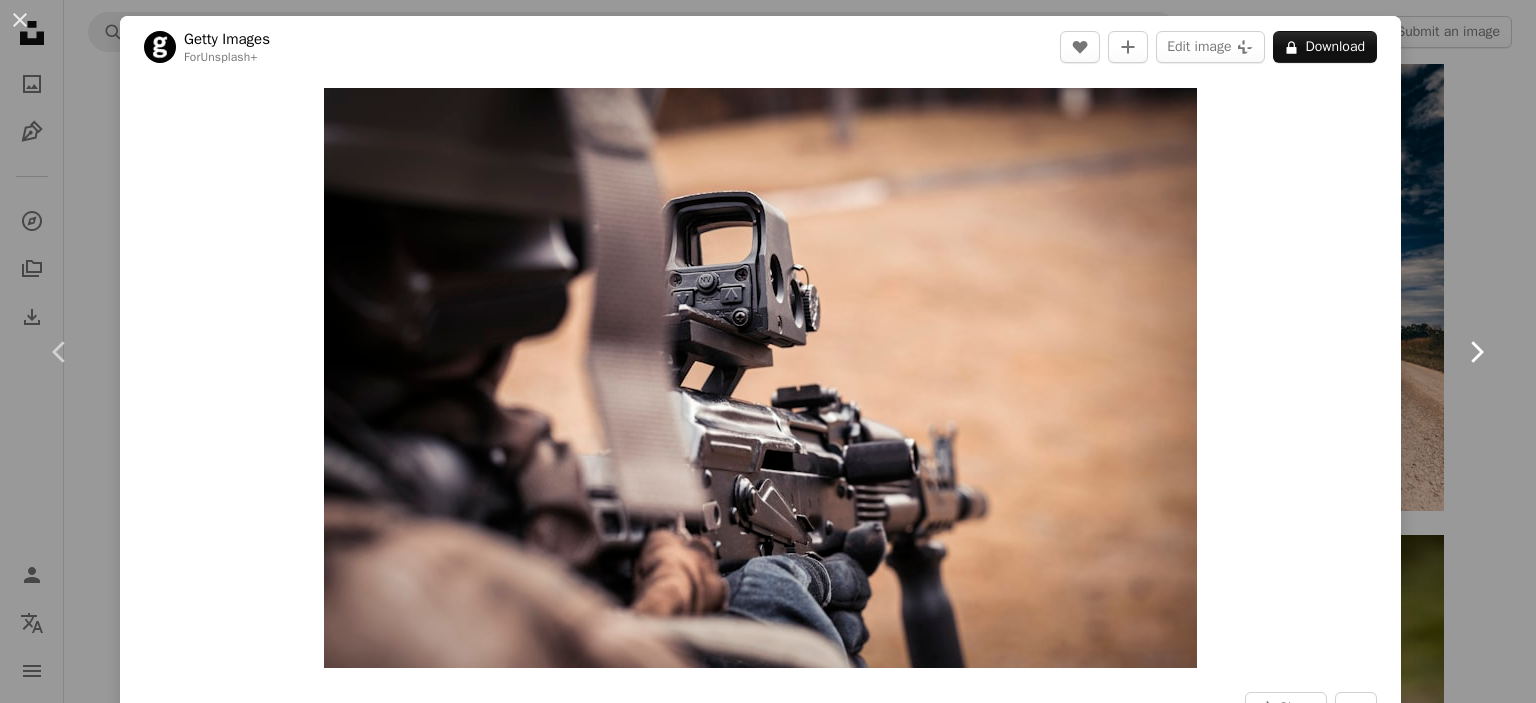 click on "Chevron right" 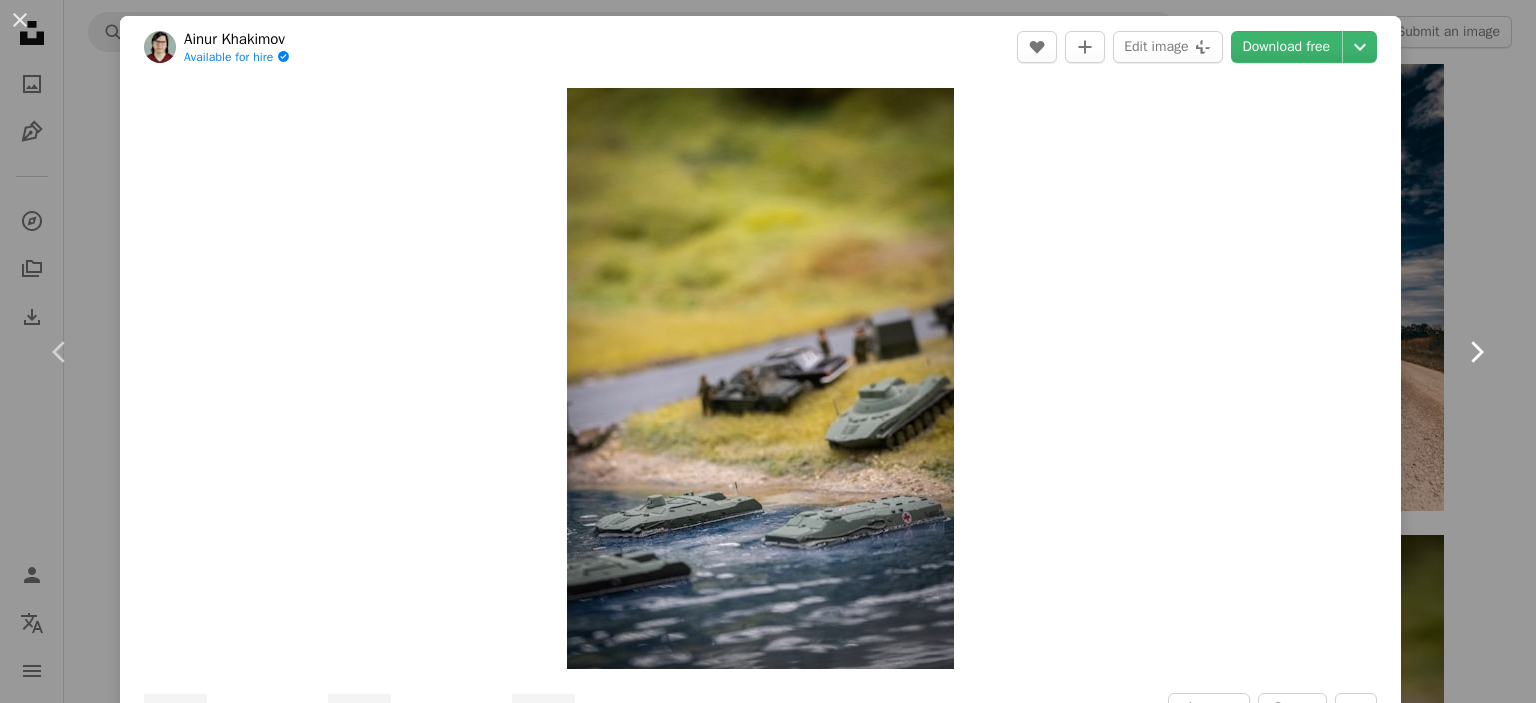 click on "Chevron right" 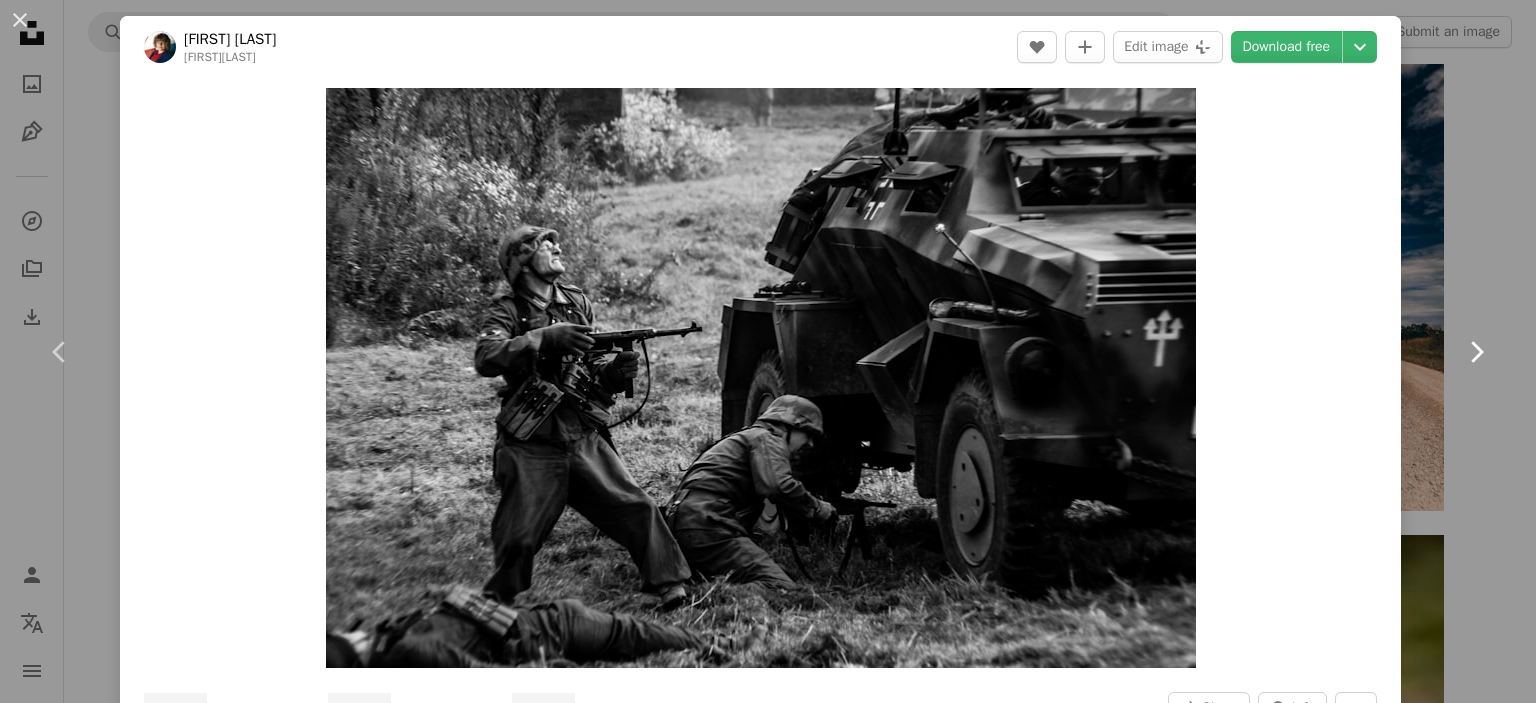 click on "Chevron right" 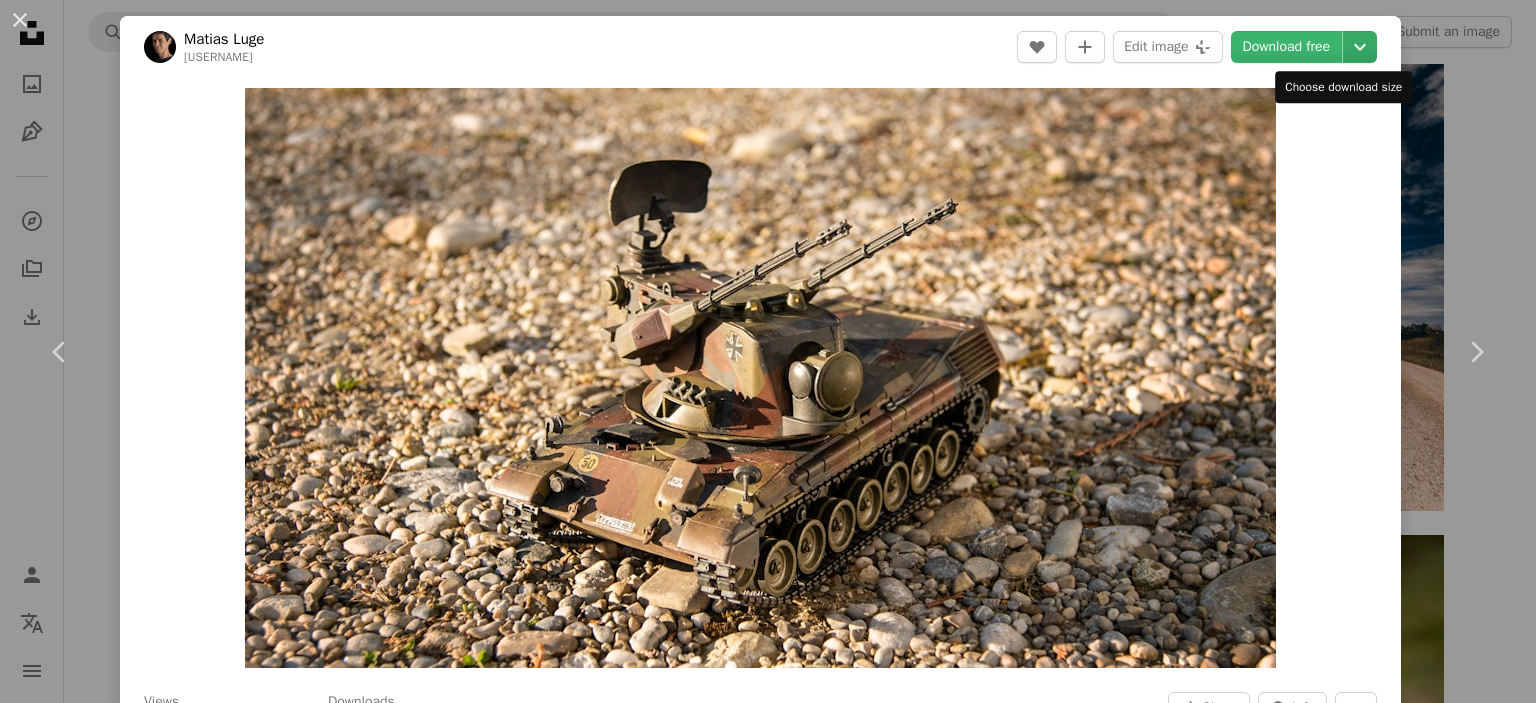click on "Chevron down" 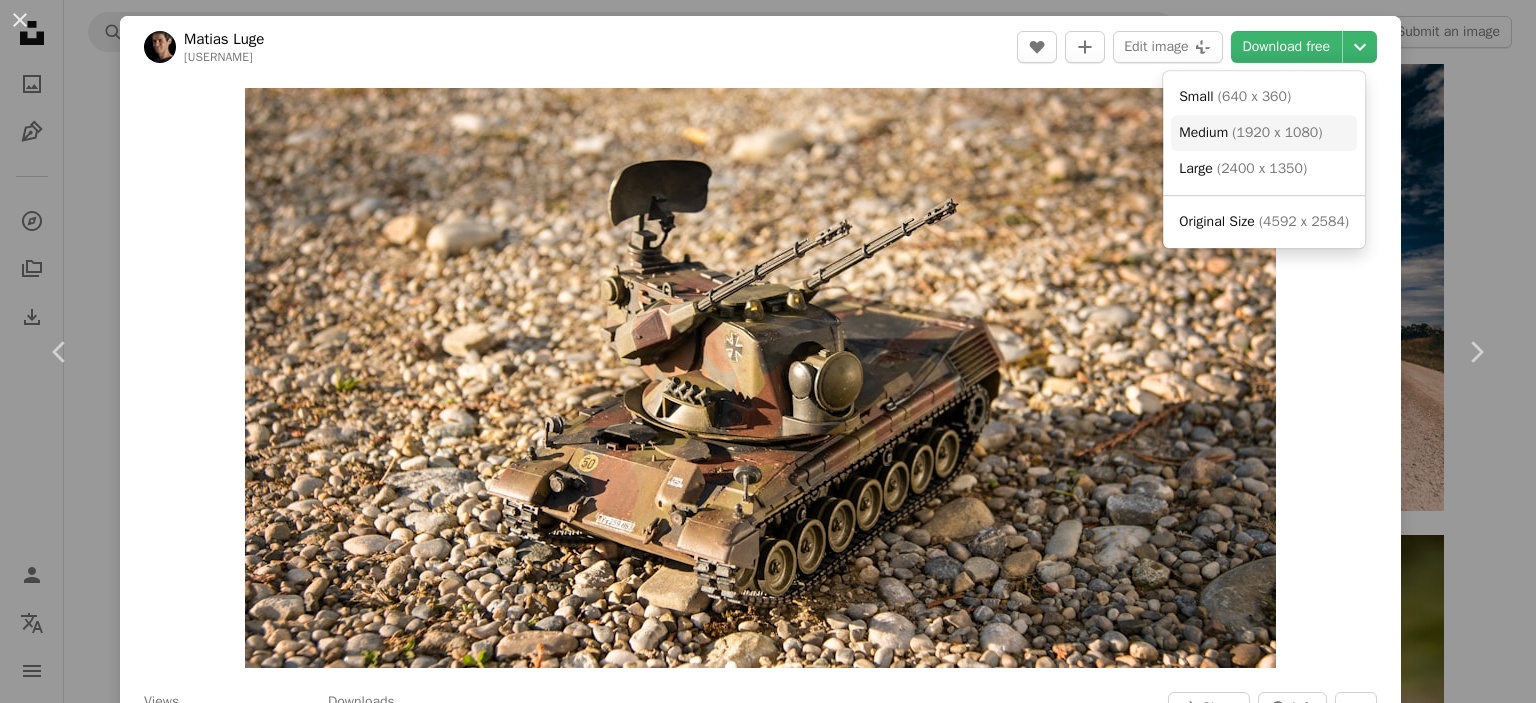 click on "( 1920 x 1080 )" at bounding box center [1277, 132] 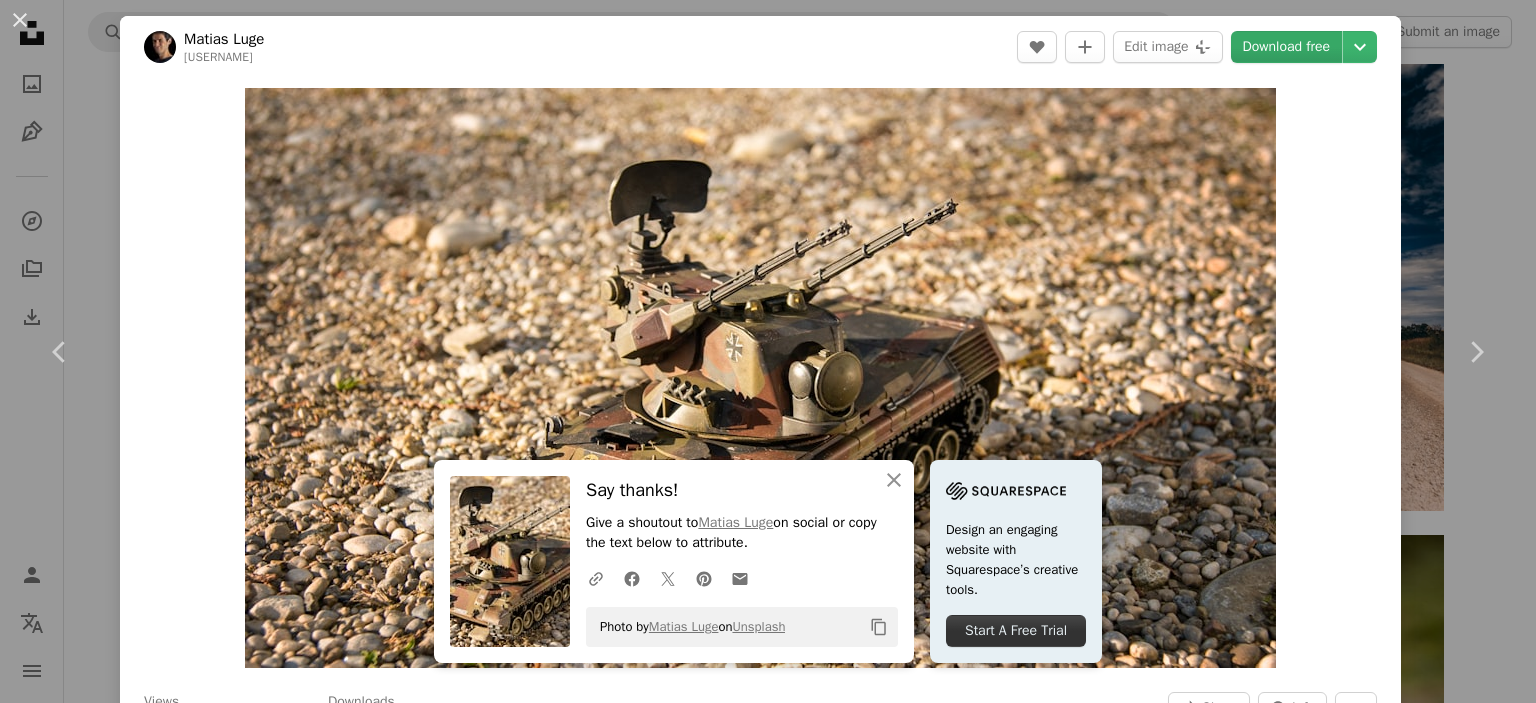 click on "Download free" at bounding box center [1287, 47] 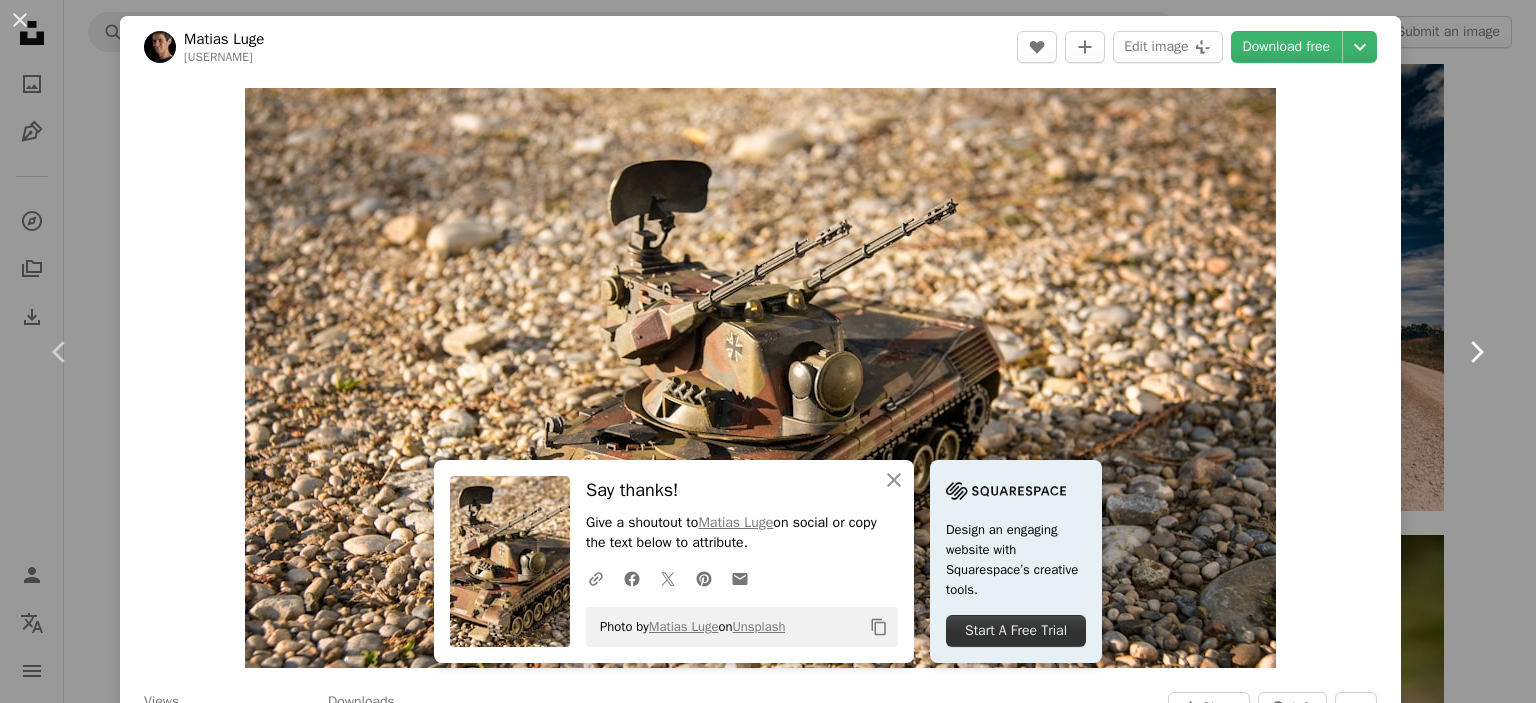 click 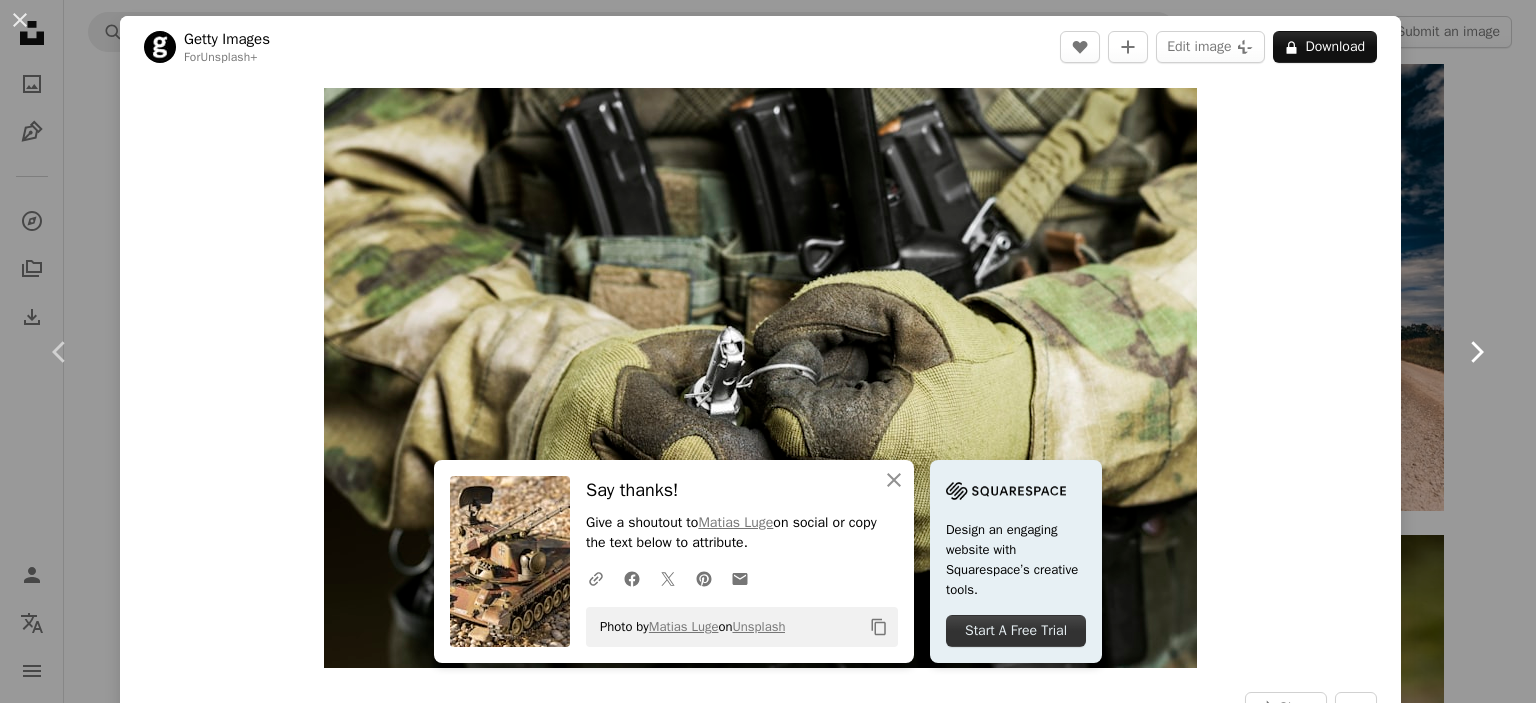 click on "Chevron right" 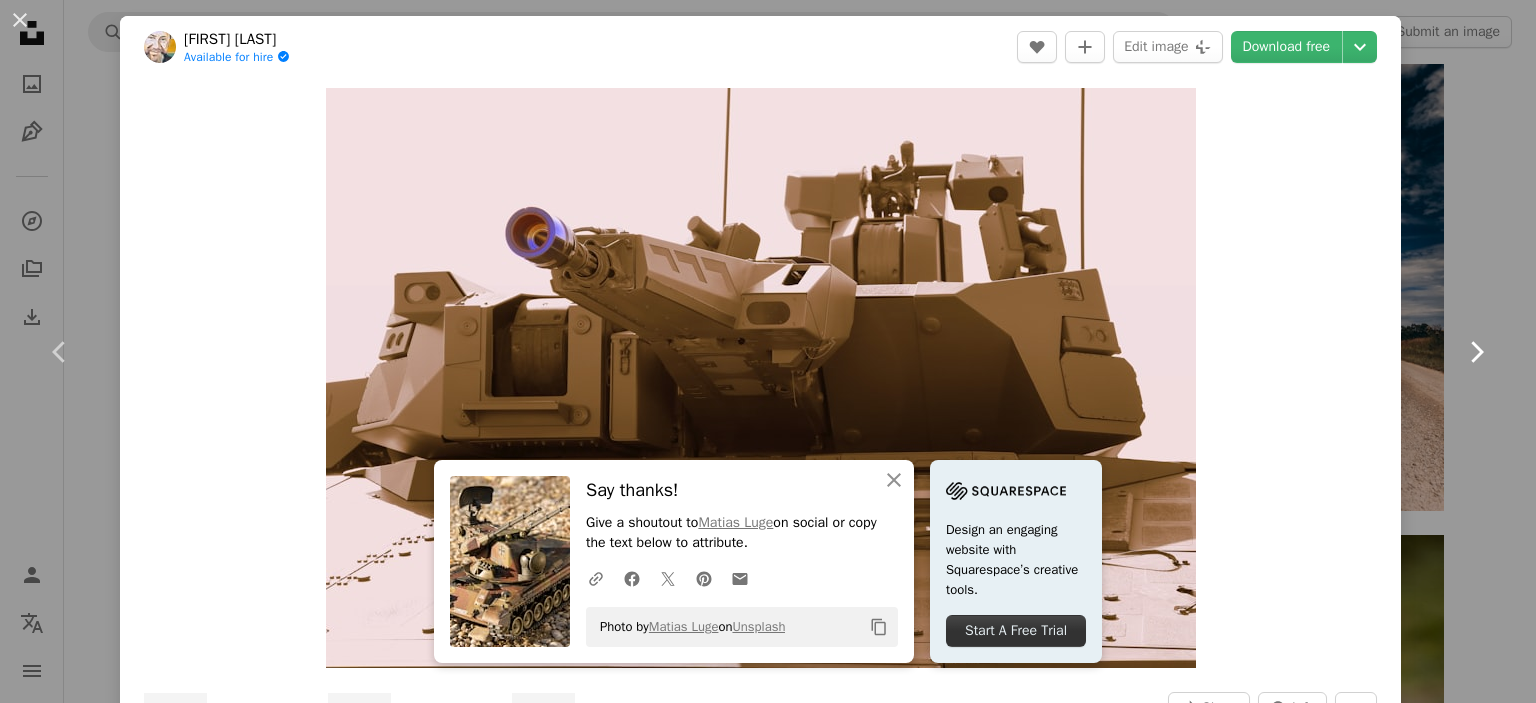 click on "Chevron right" 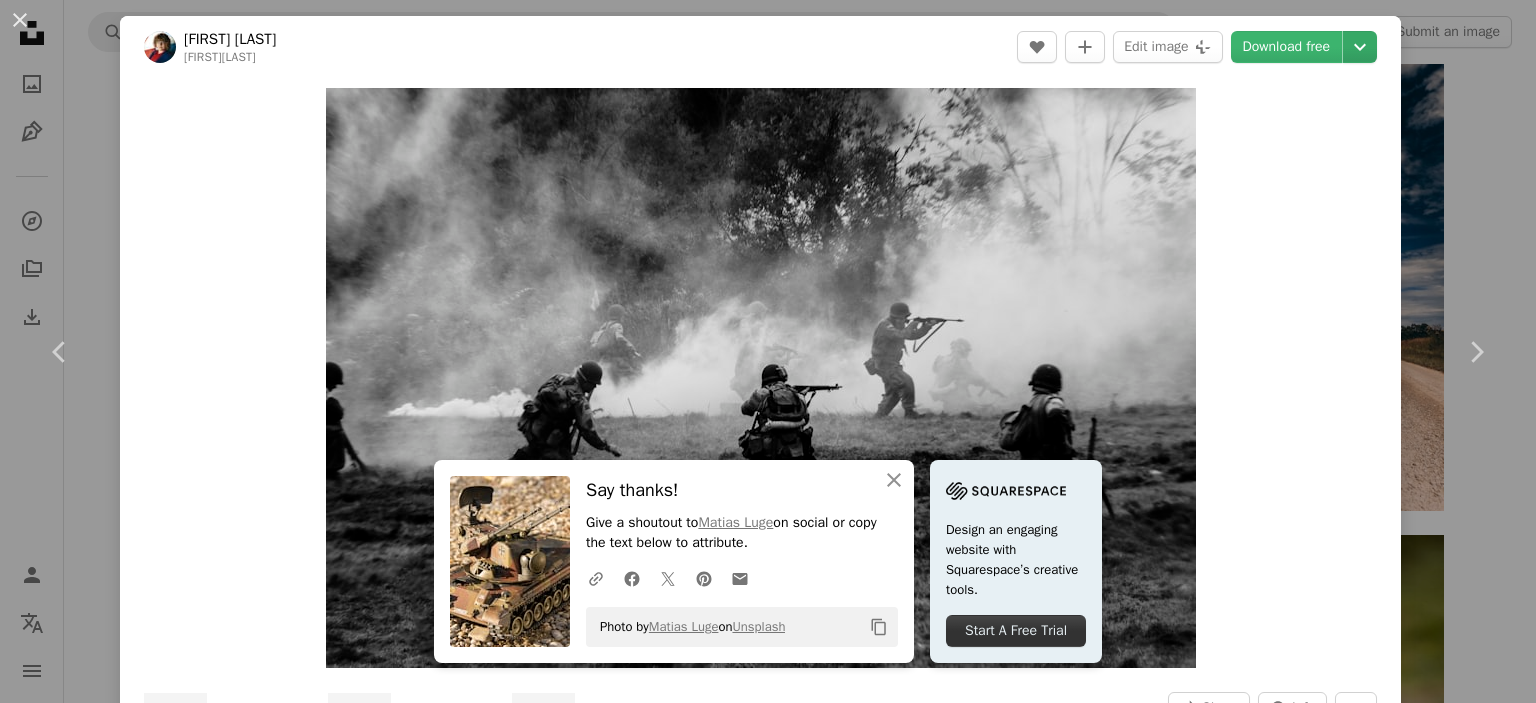 click on "Chevron down" 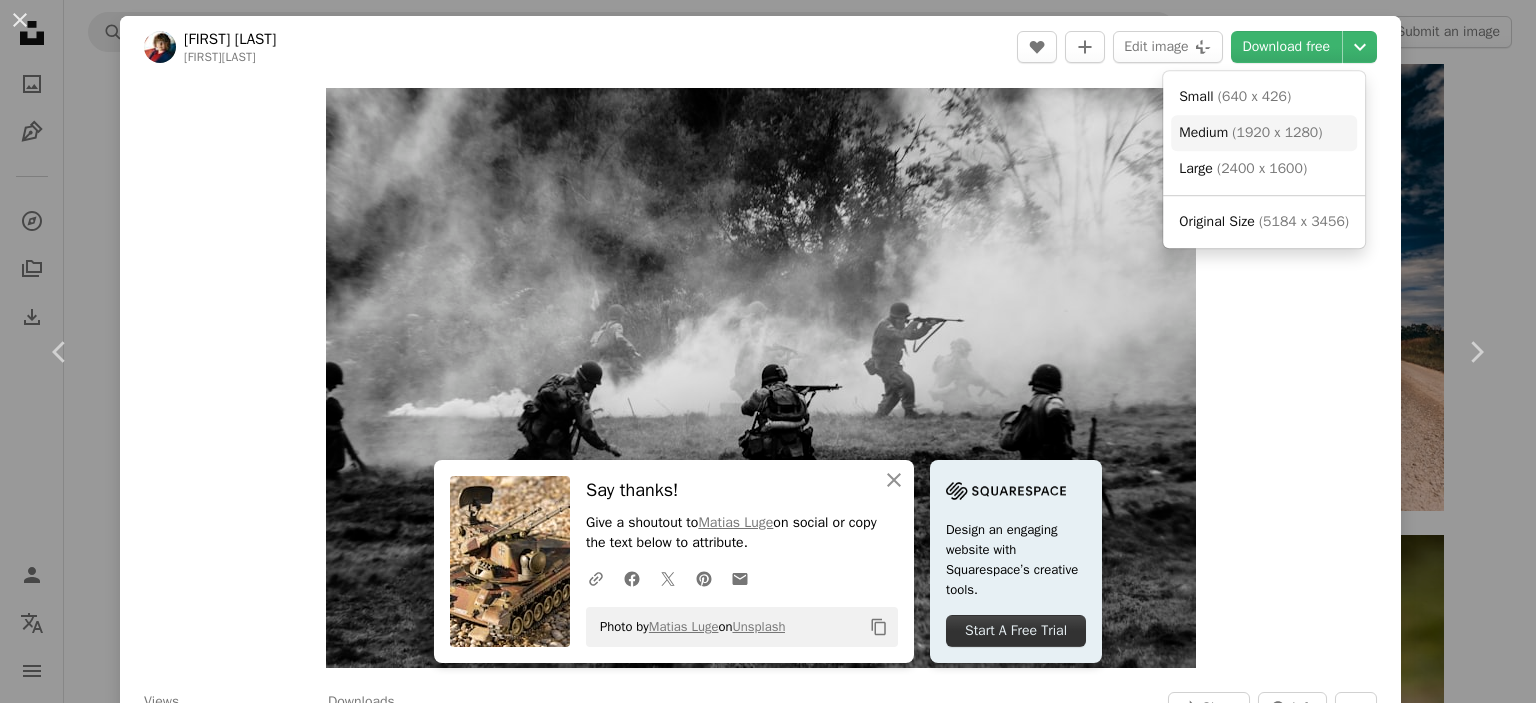 click on "( 1920 x 1280 )" at bounding box center (1277, 132) 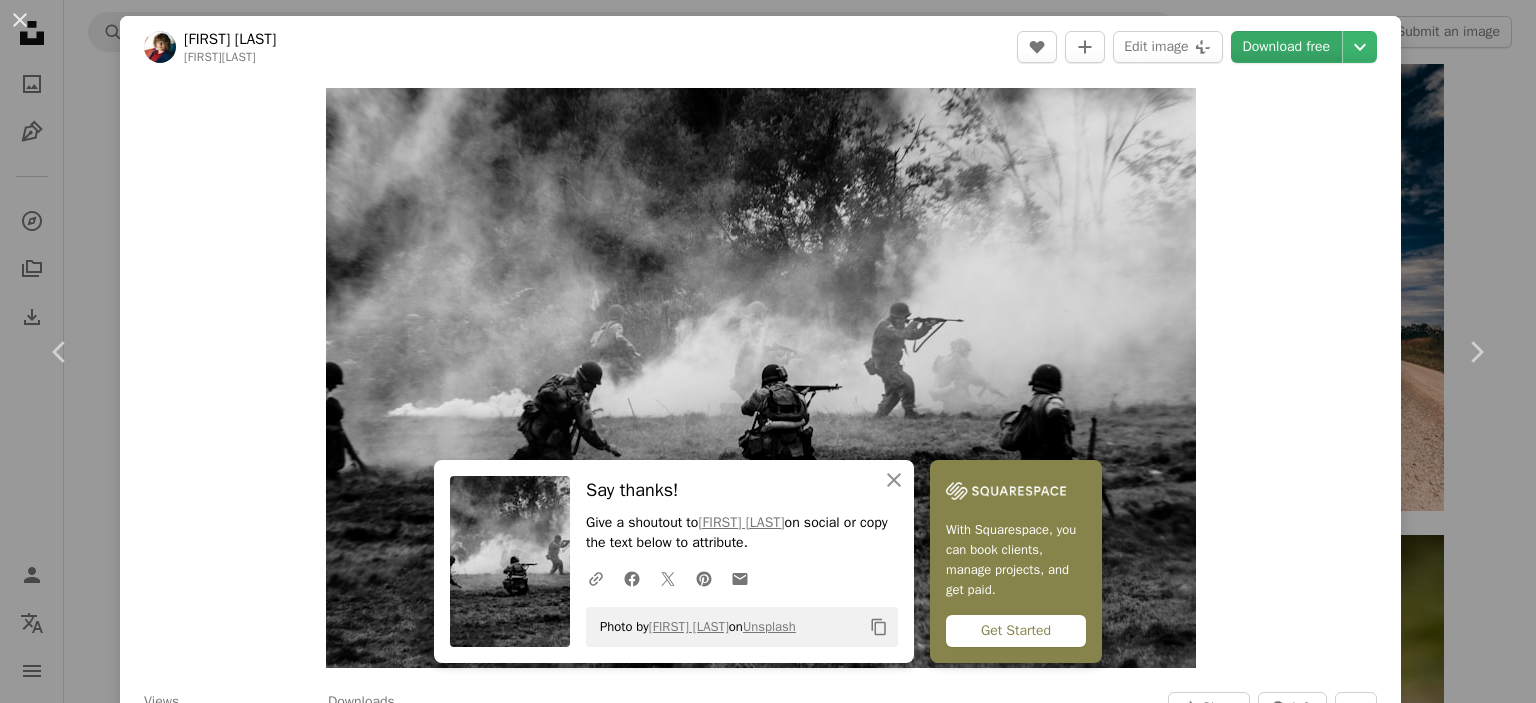 click on "Download free" at bounding box center [1287, 47] 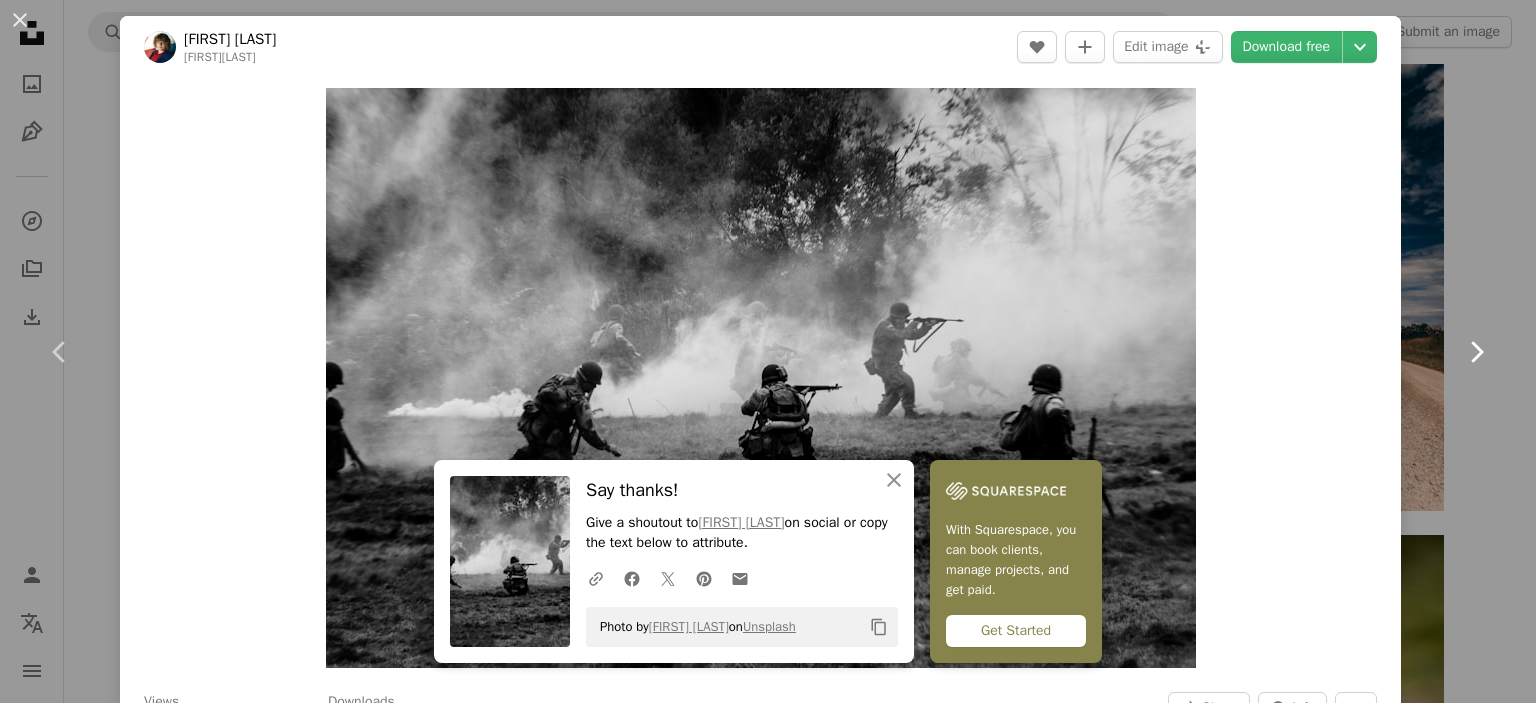 click on "Chevron right" 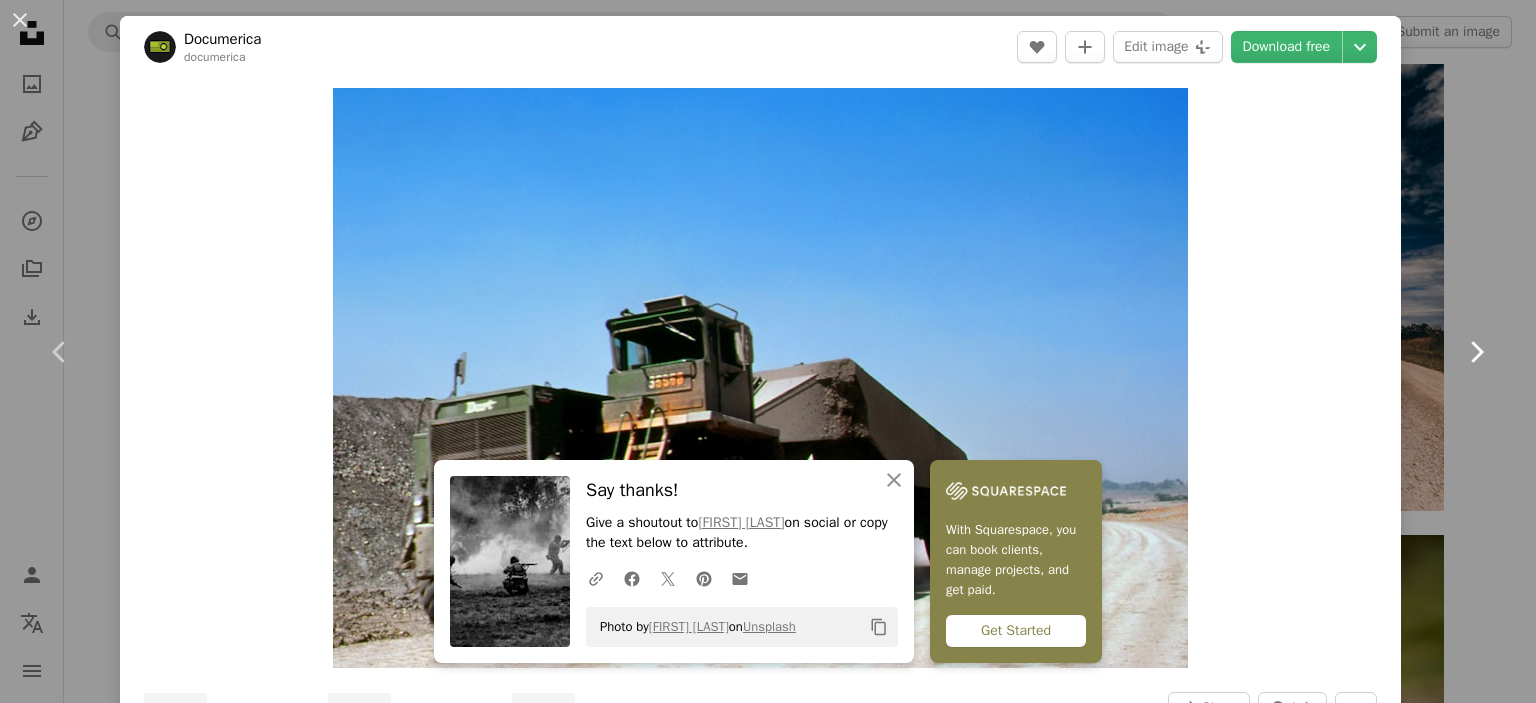 click on "Chevron right" 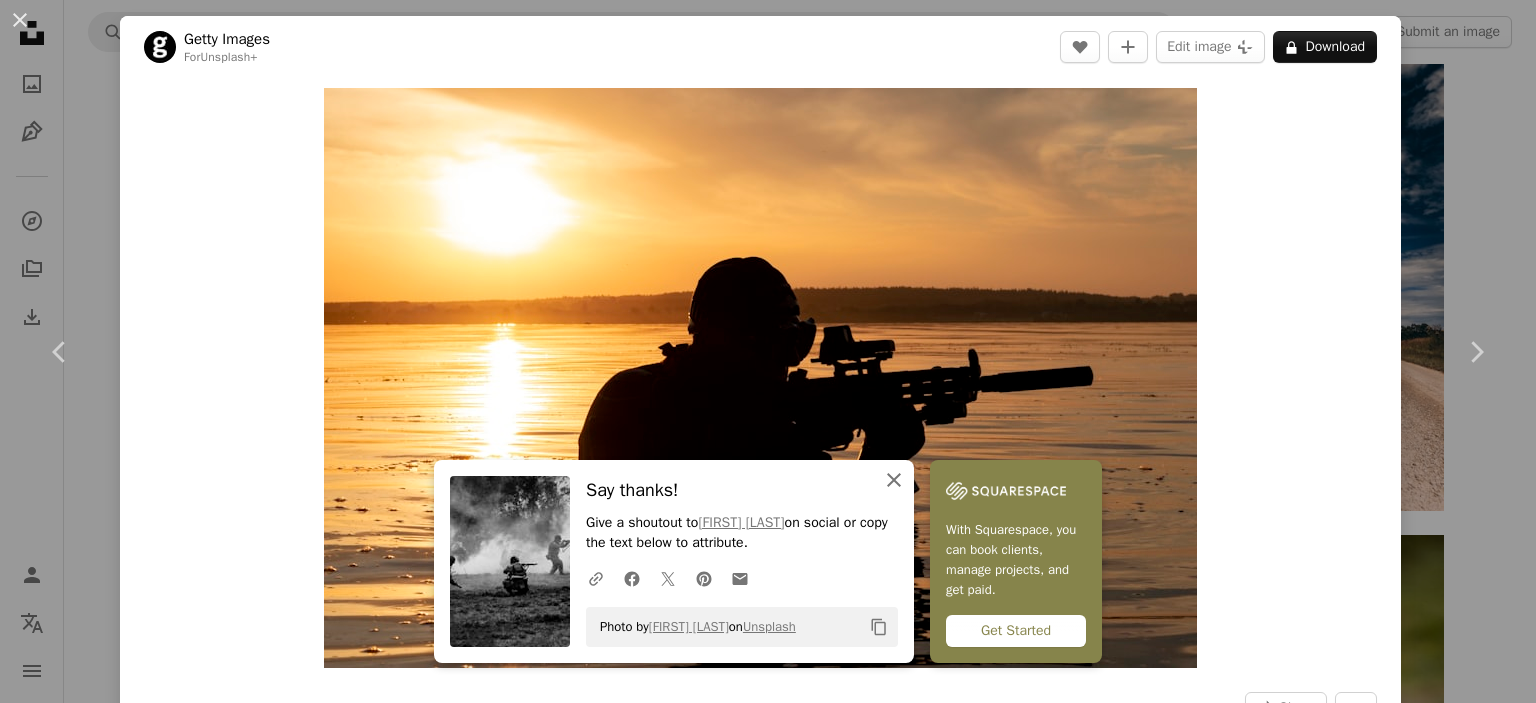 click on "An X shape" 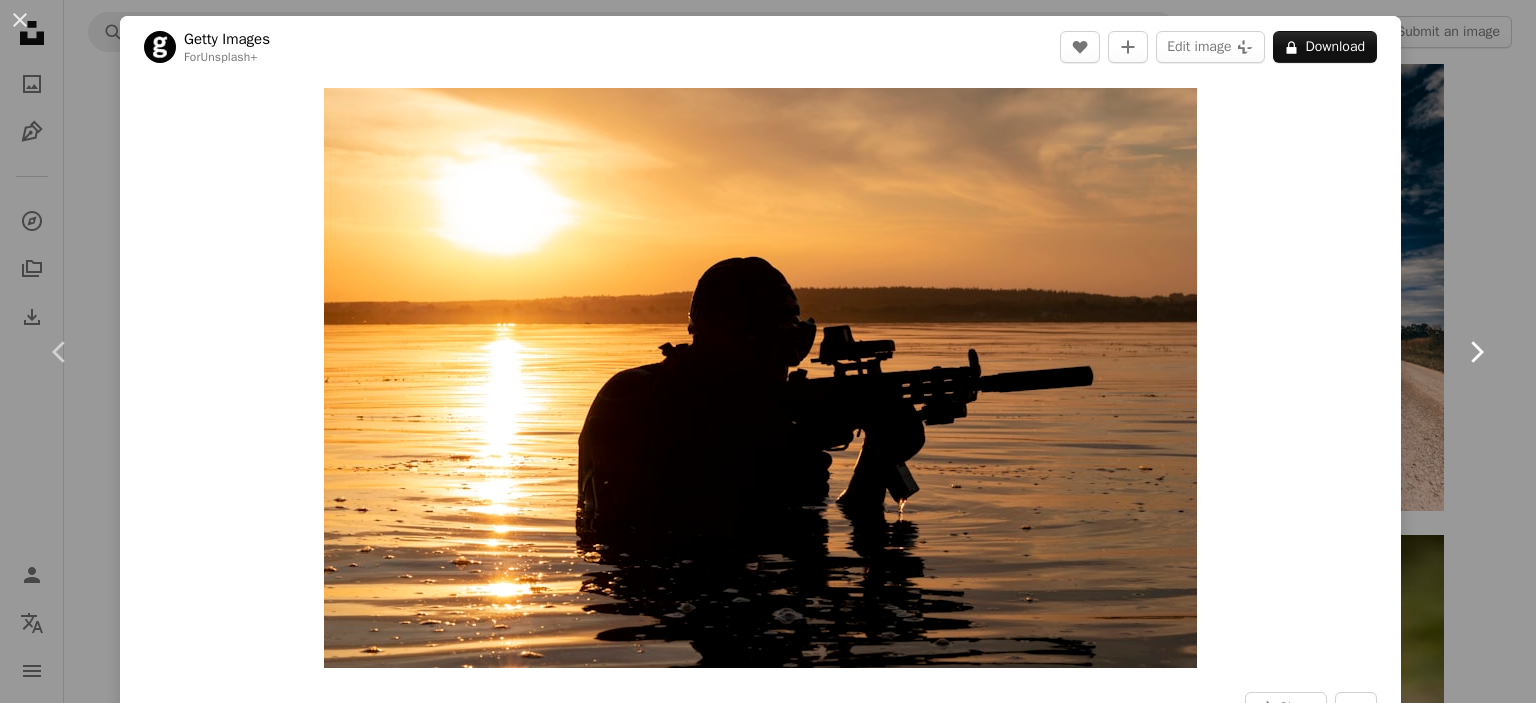 click on "Chevron right" 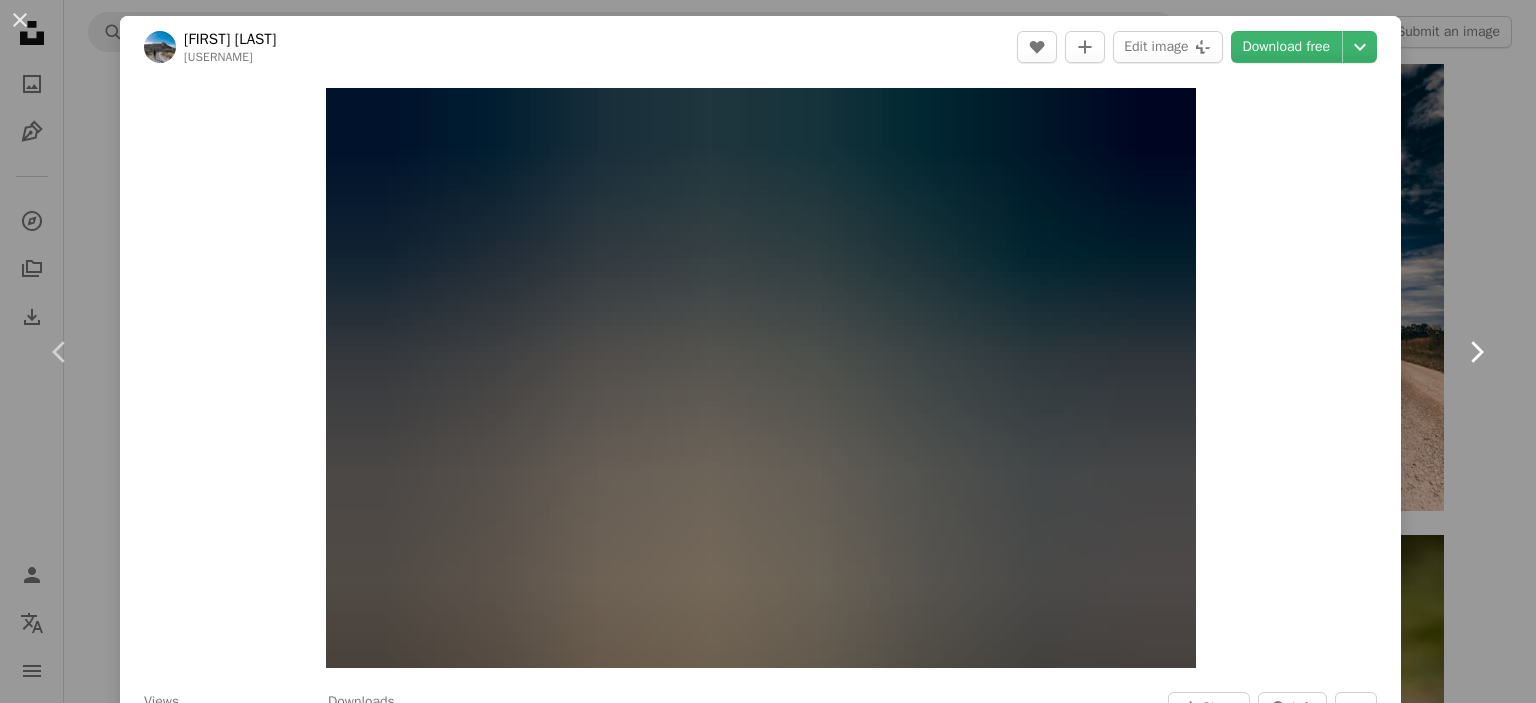 click 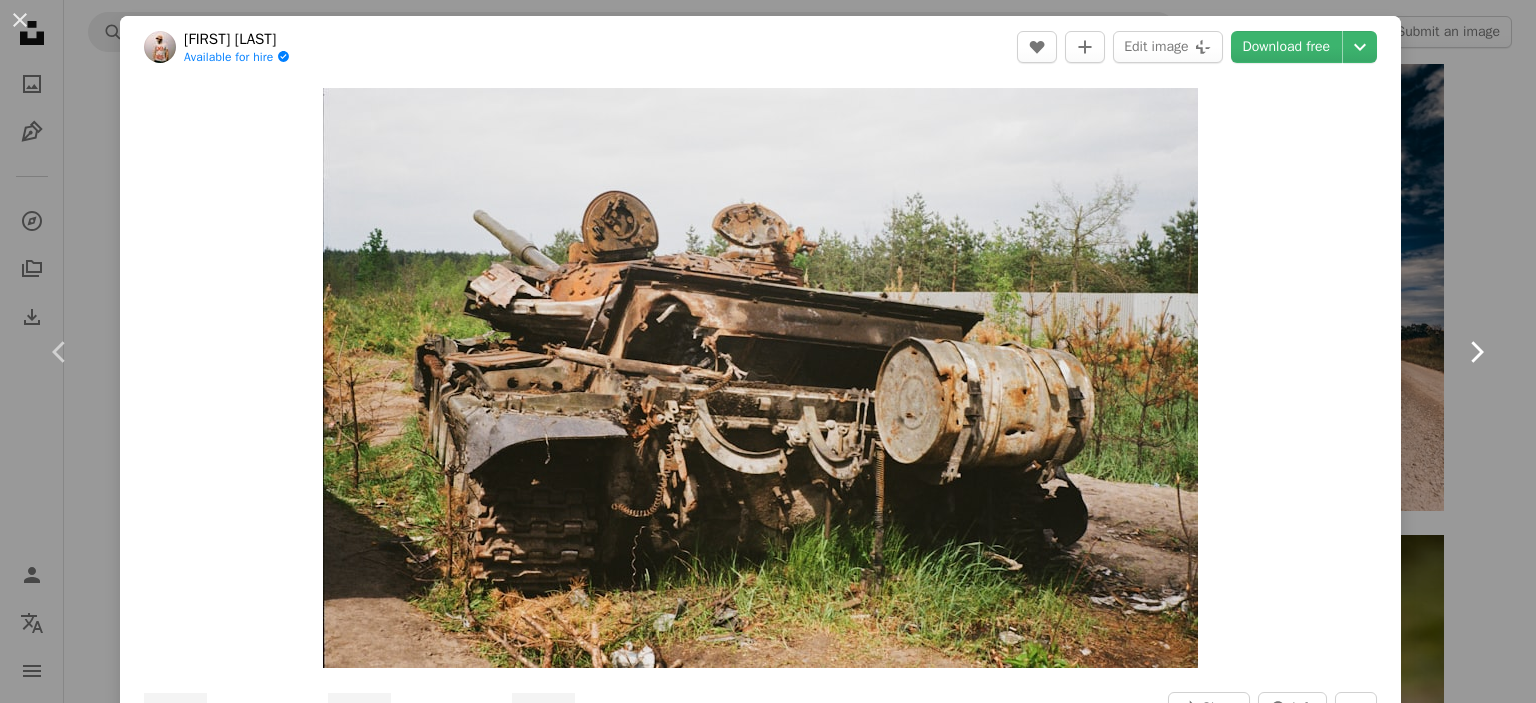 click 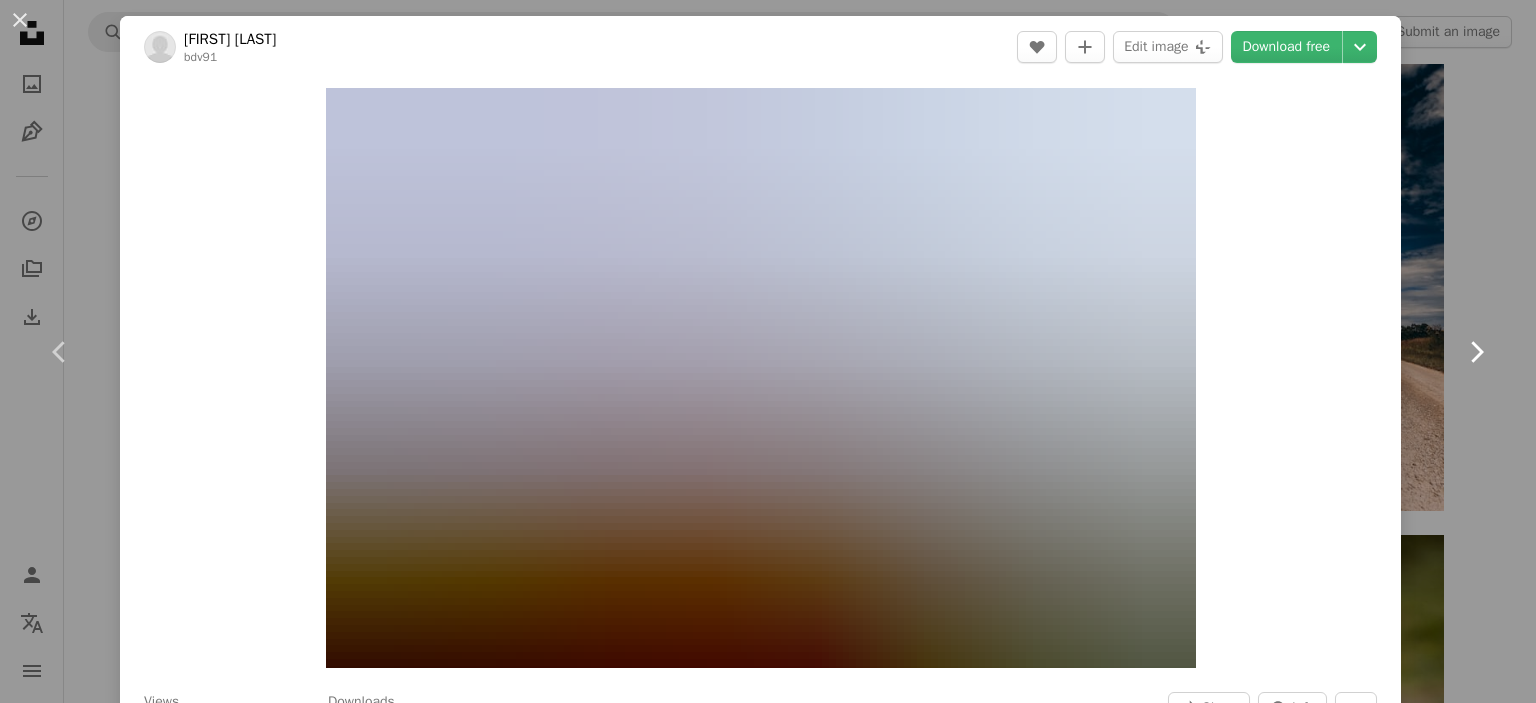 click 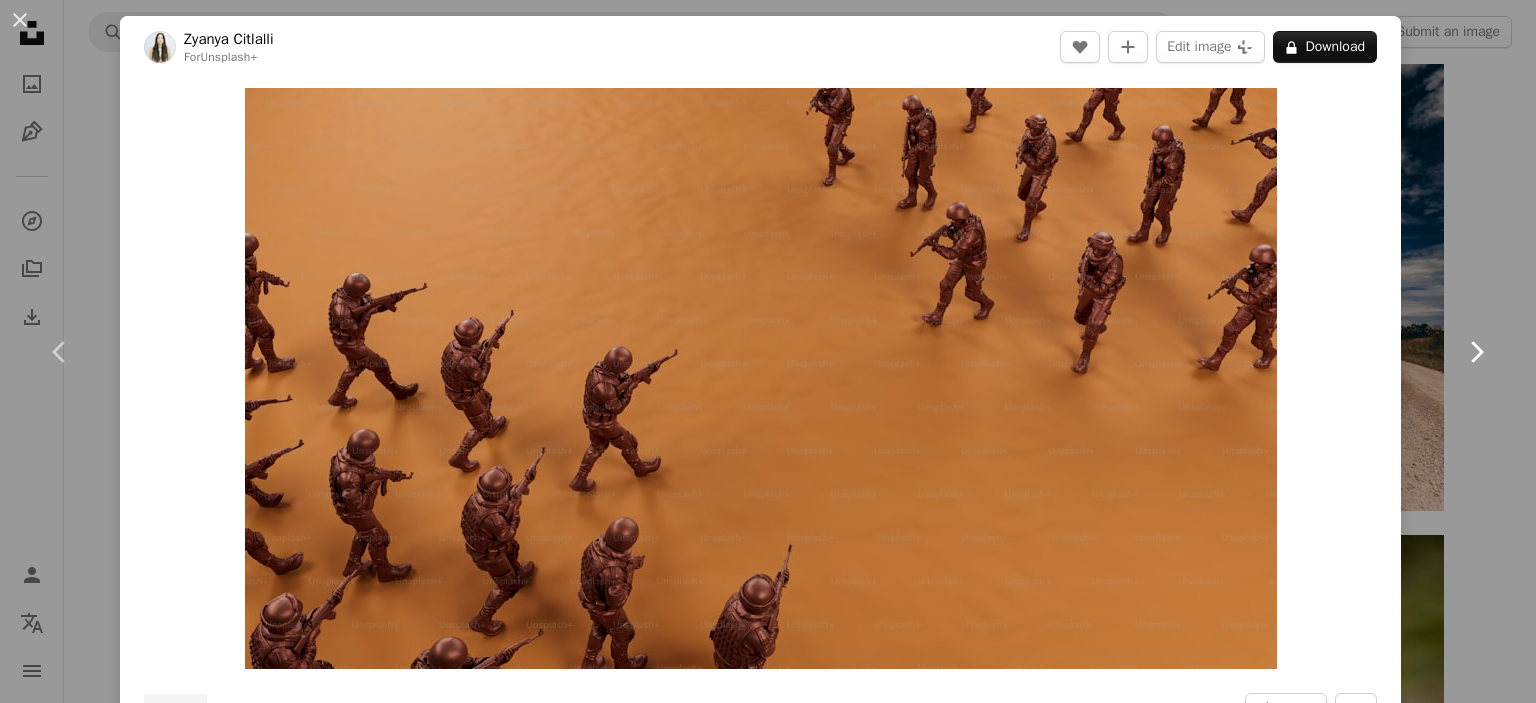click 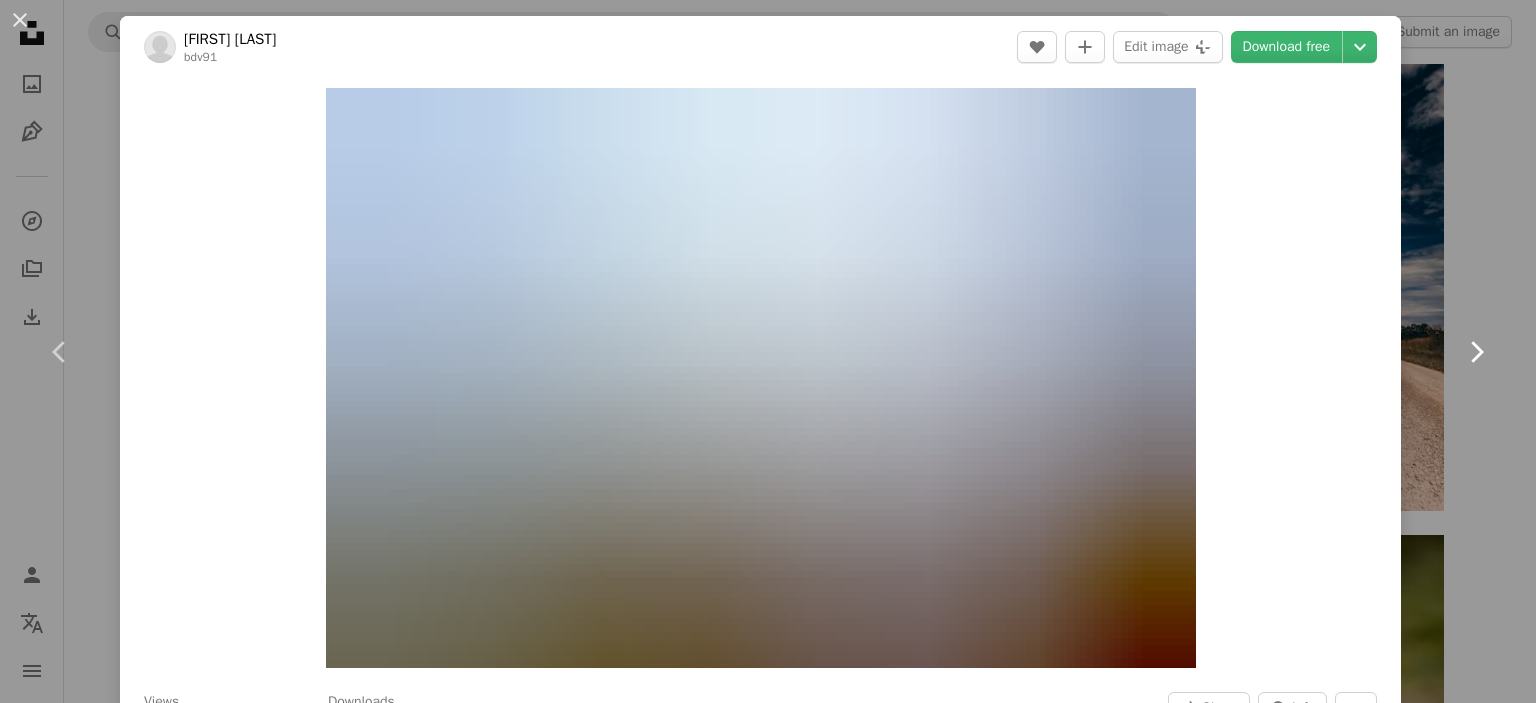 click 